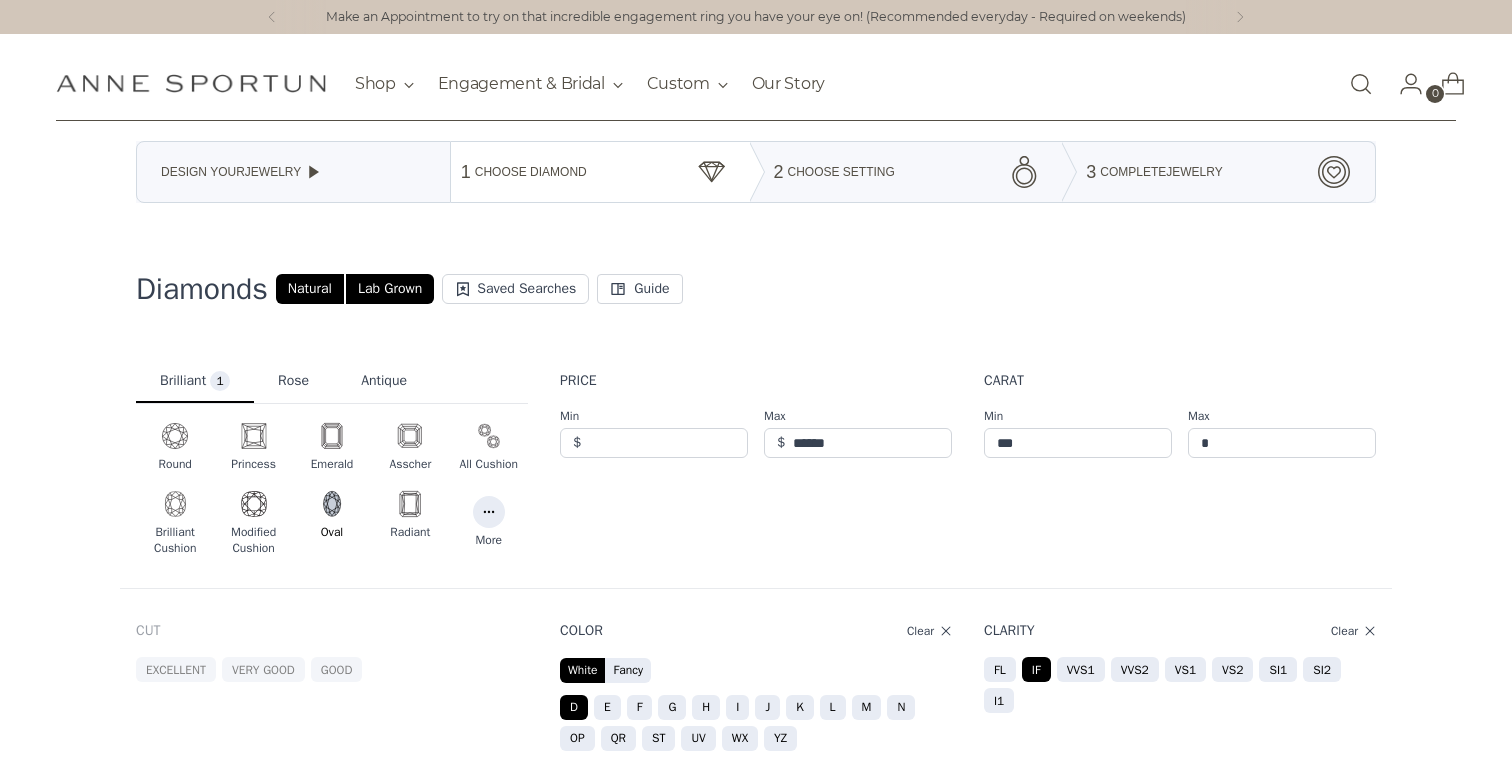 scroll, scrollTop: 0, scrollLeft: 0, axis: both 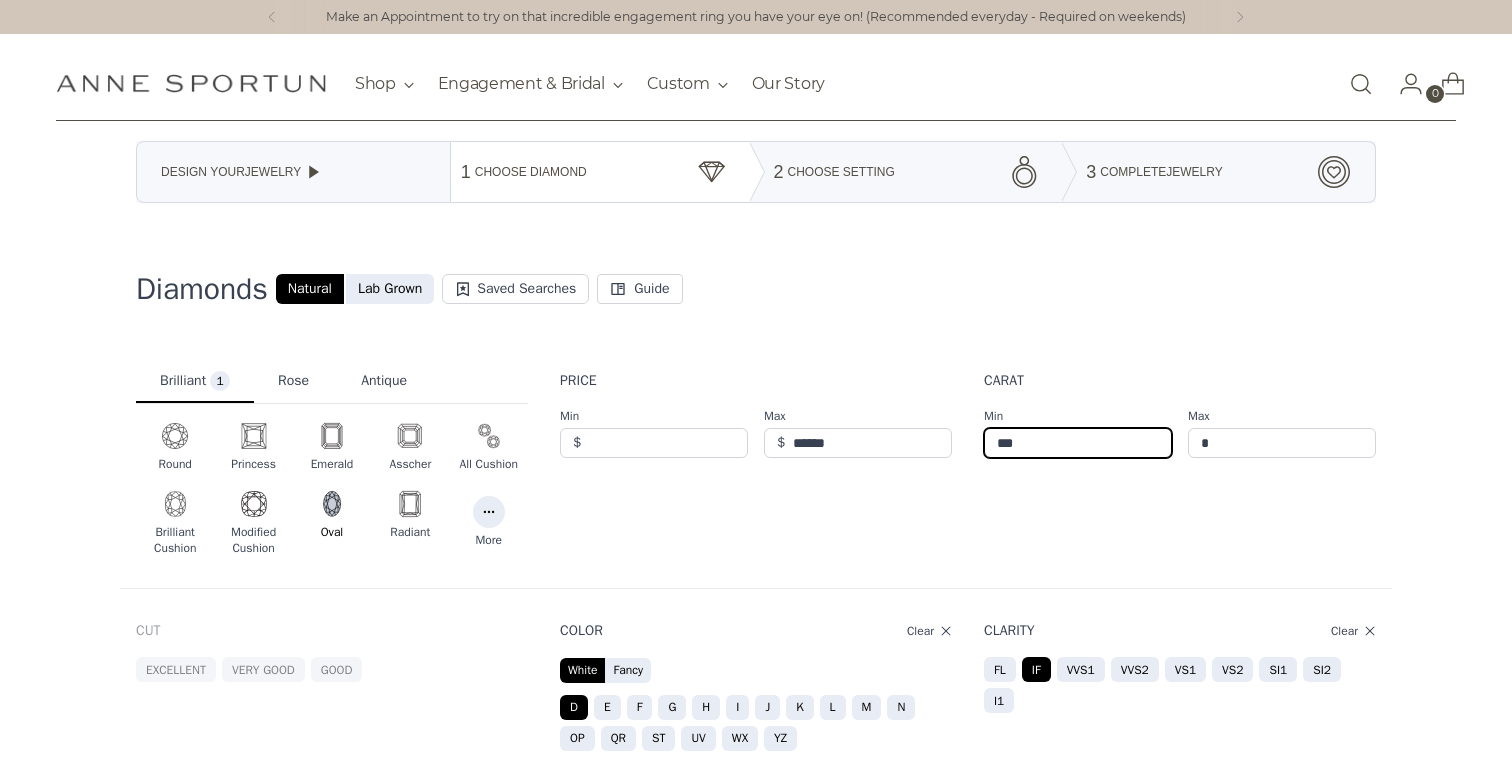 click on "***" at bounding box center (1078, 443) 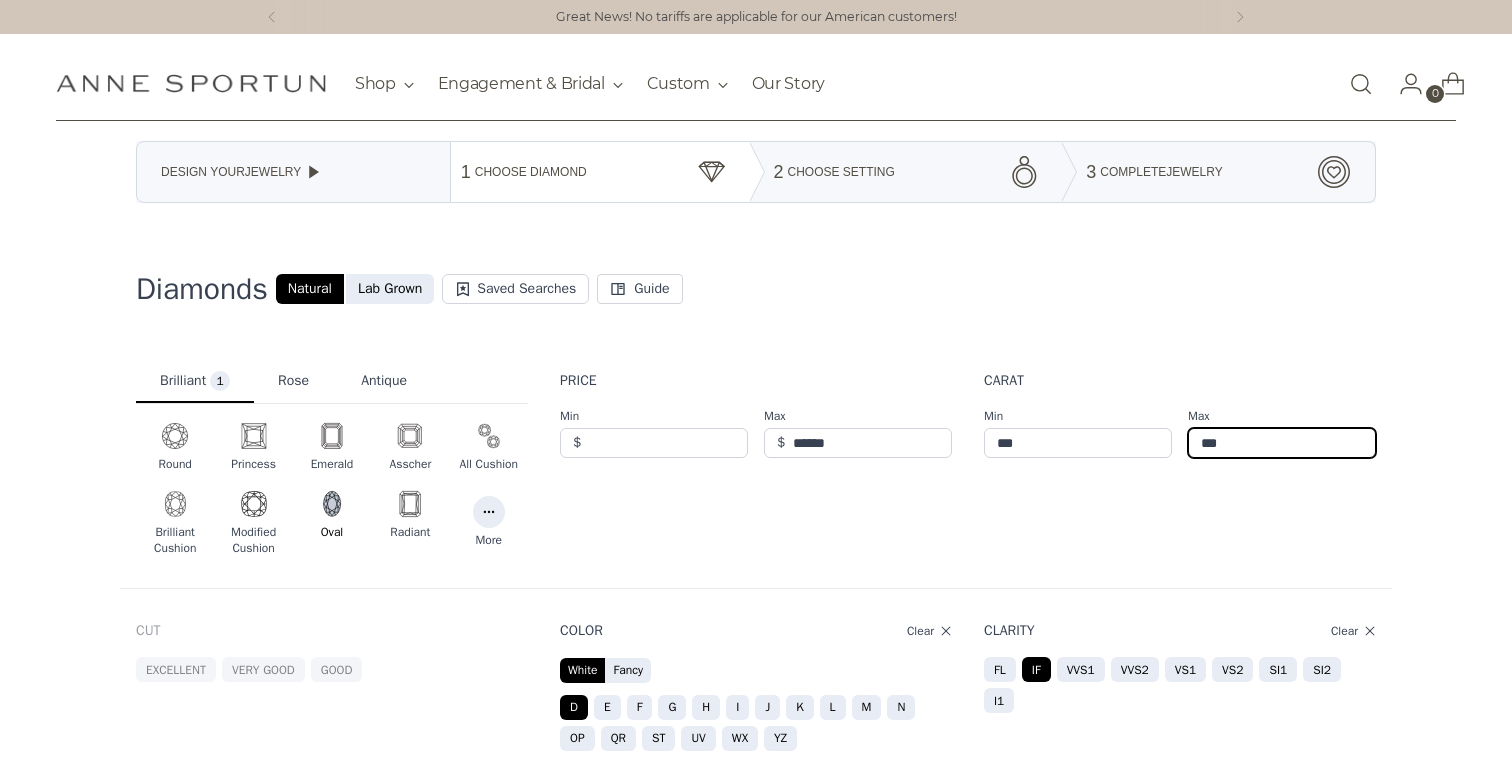 type on "***" 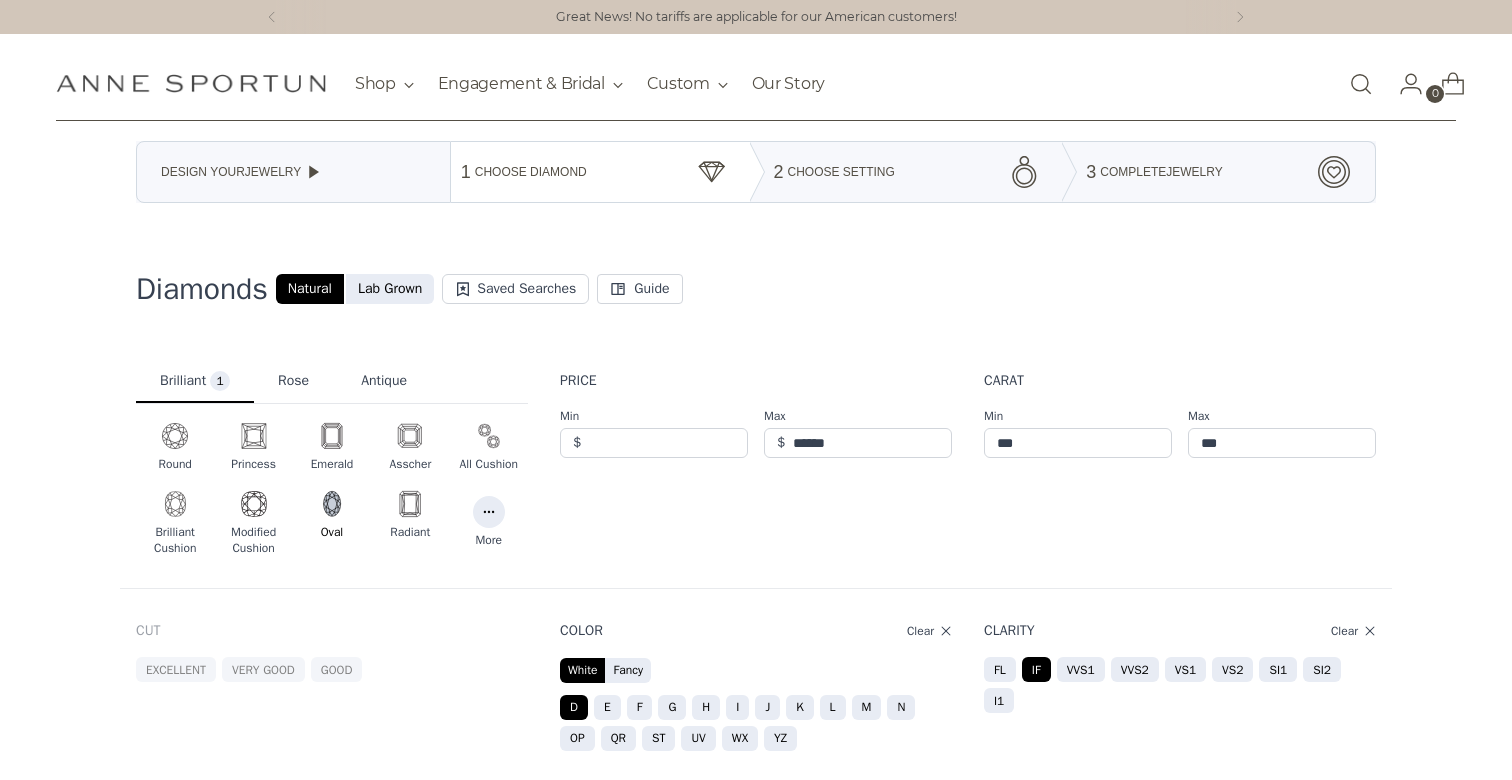 click on "E" at bounding box center [263, 669] 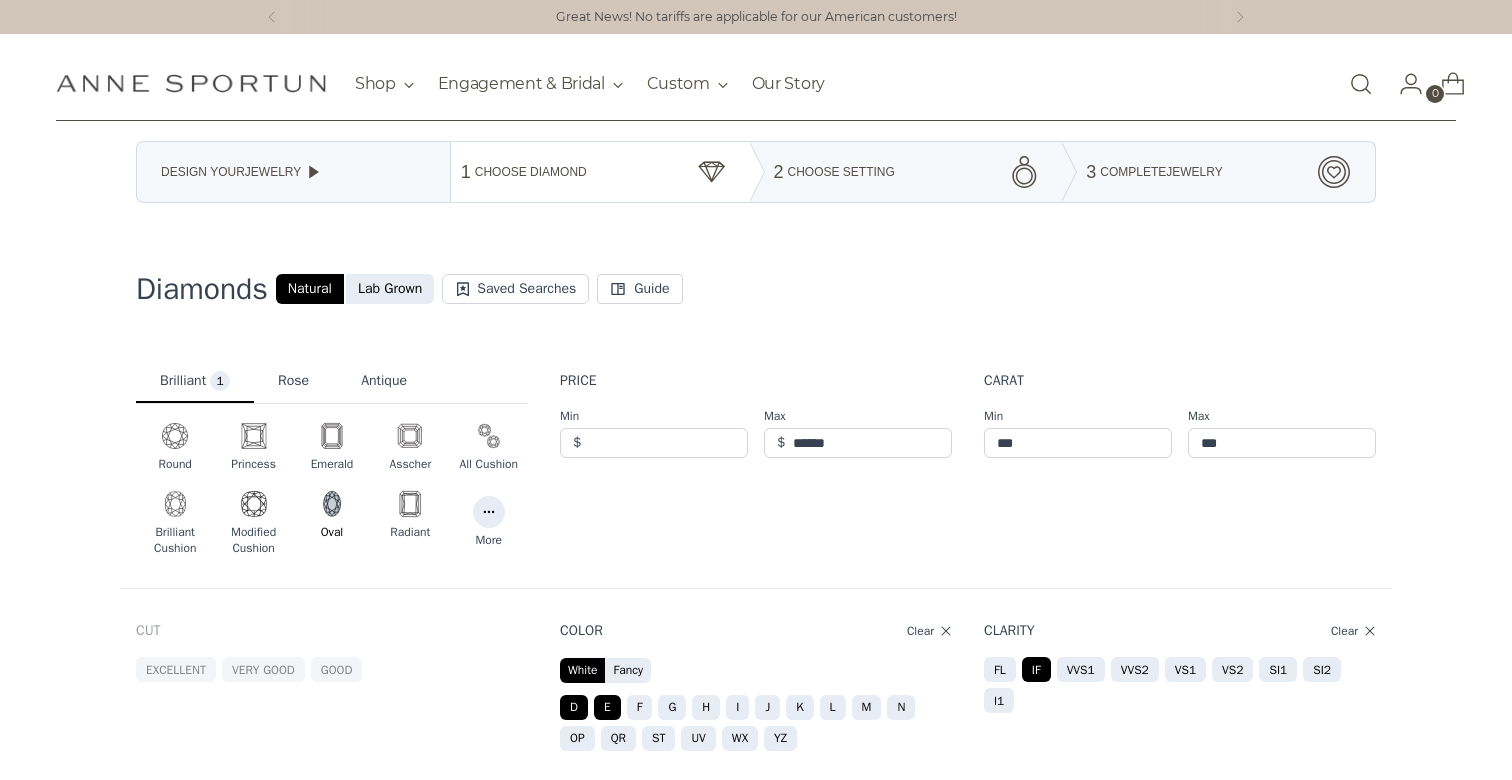 click on "D E F G H I J K L M N OP QR ST UV WX YZ" at bounding box center (756, 723) 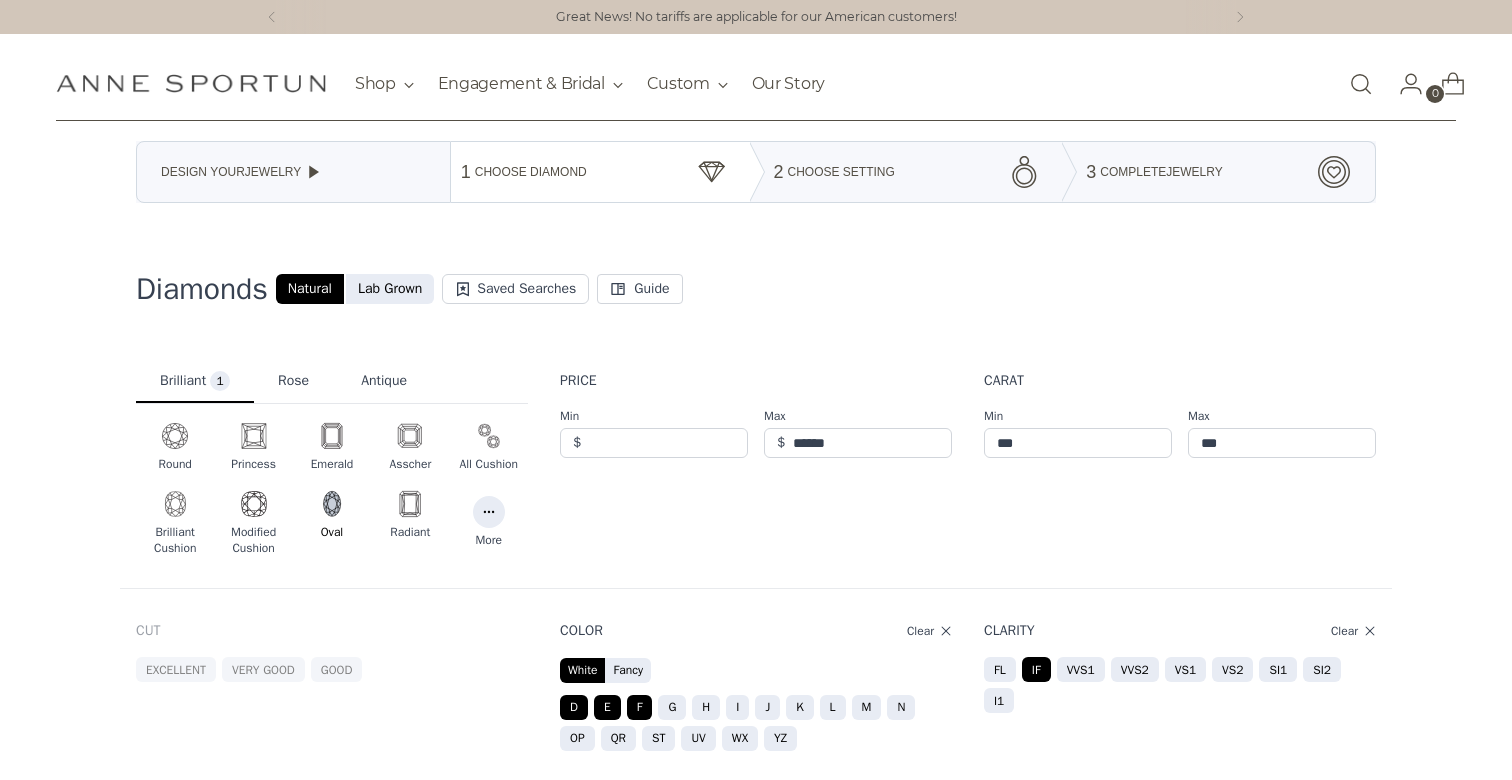click on "G" at bounding box center [672, 707] 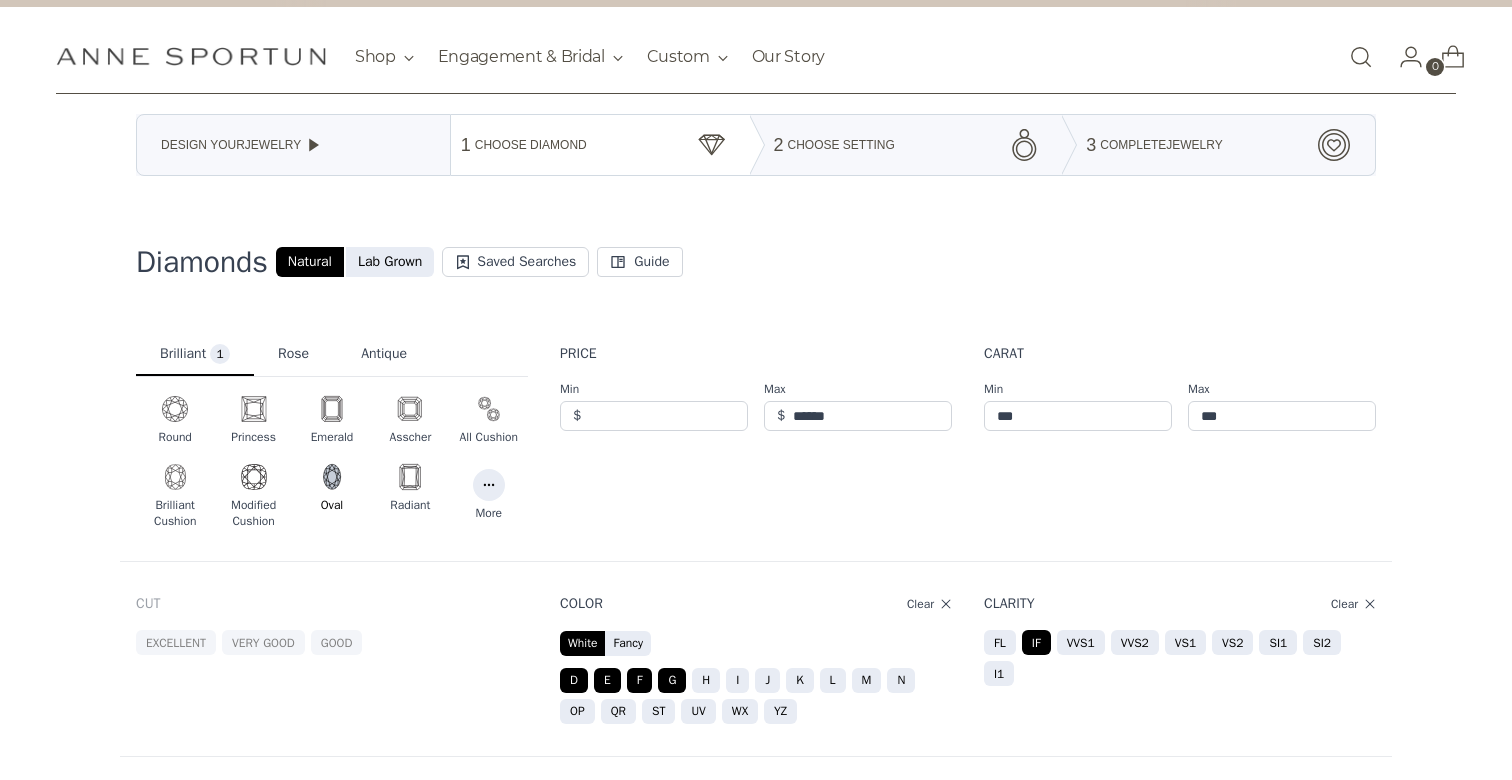 scroll, scrollTop: 94, scrollLeft: 0, axis: vertical 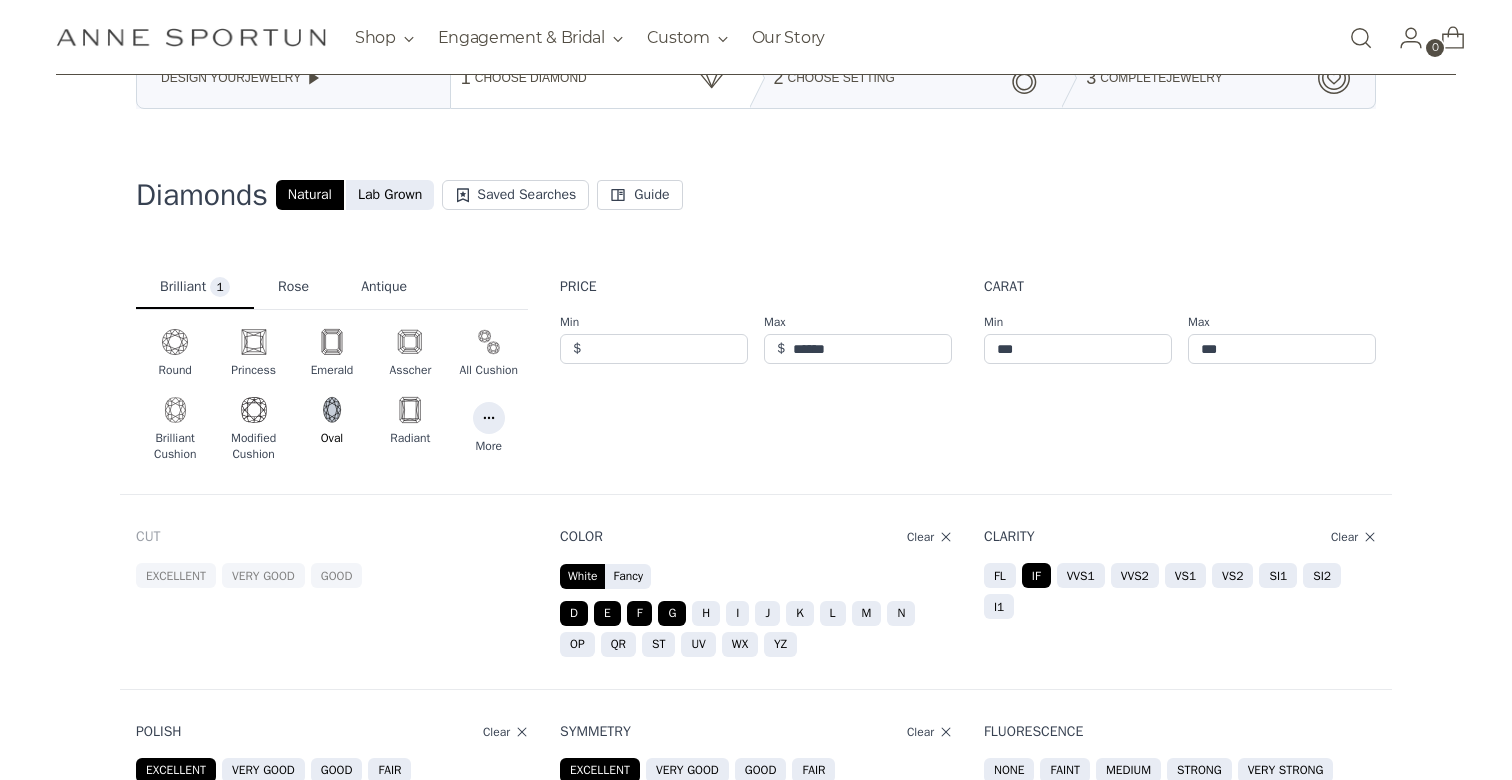 click on "VVS1" at bounding box center [337, 575] 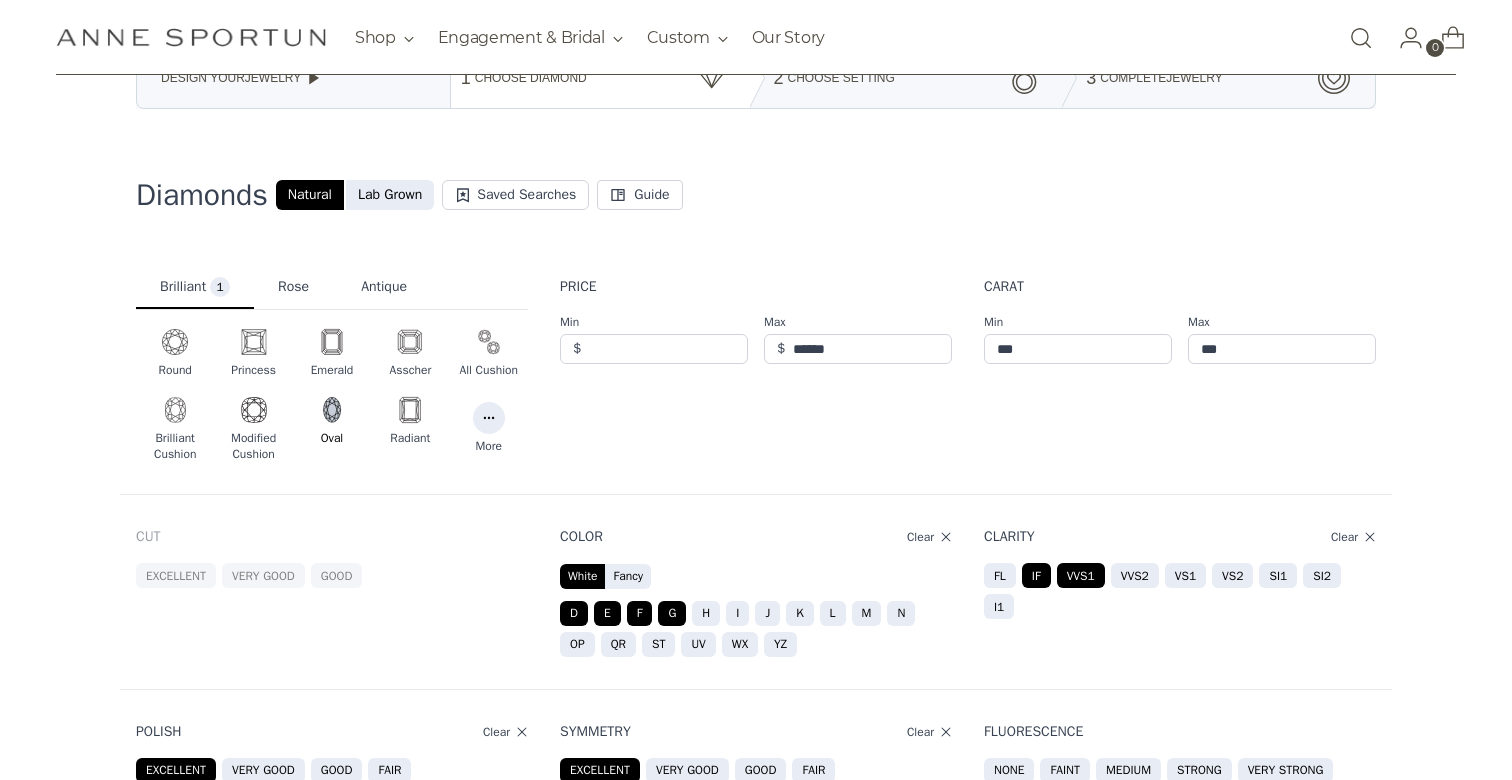 click on "FL" at bounding box center (176, 575) 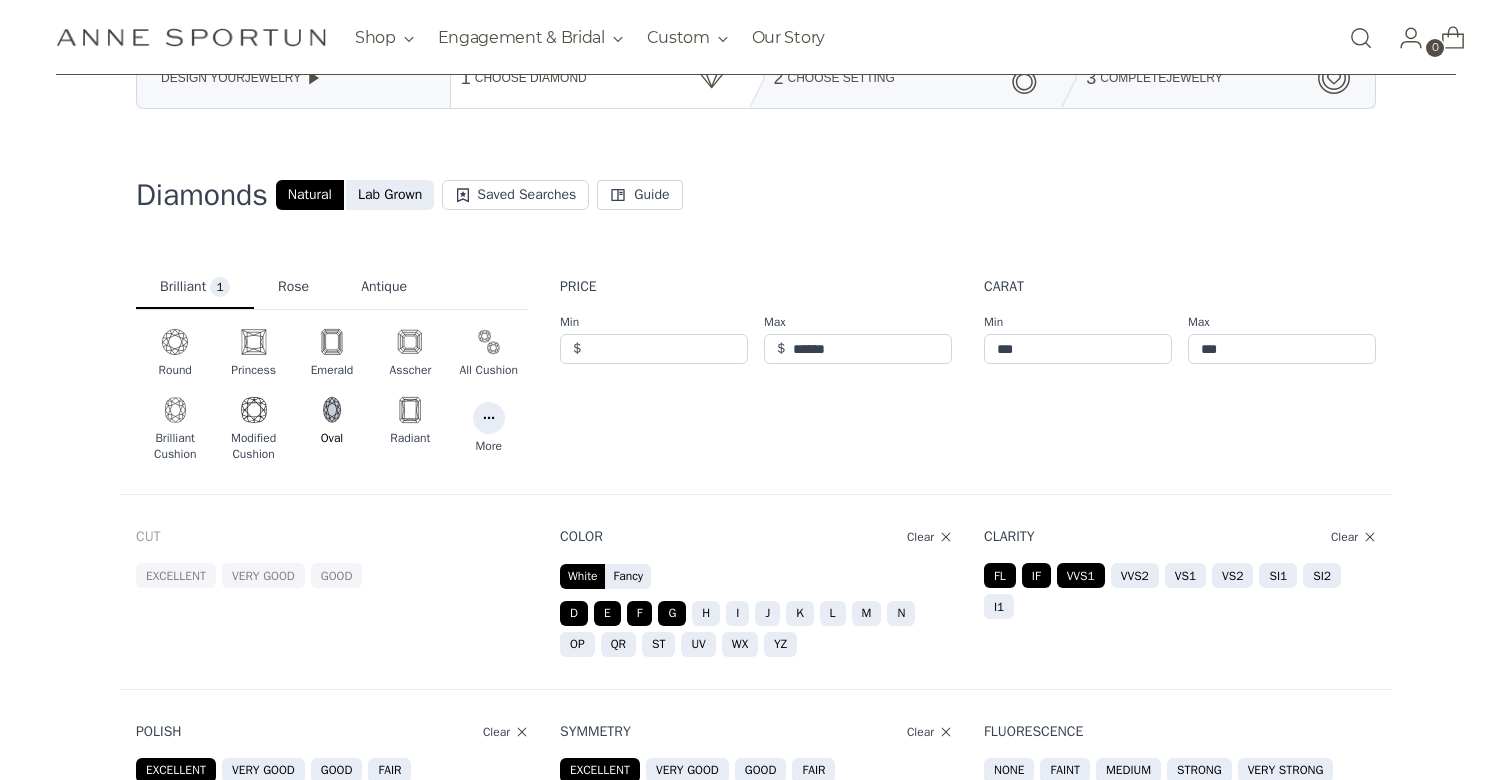 click on "VVS2" at bounding box center (1135, 575) 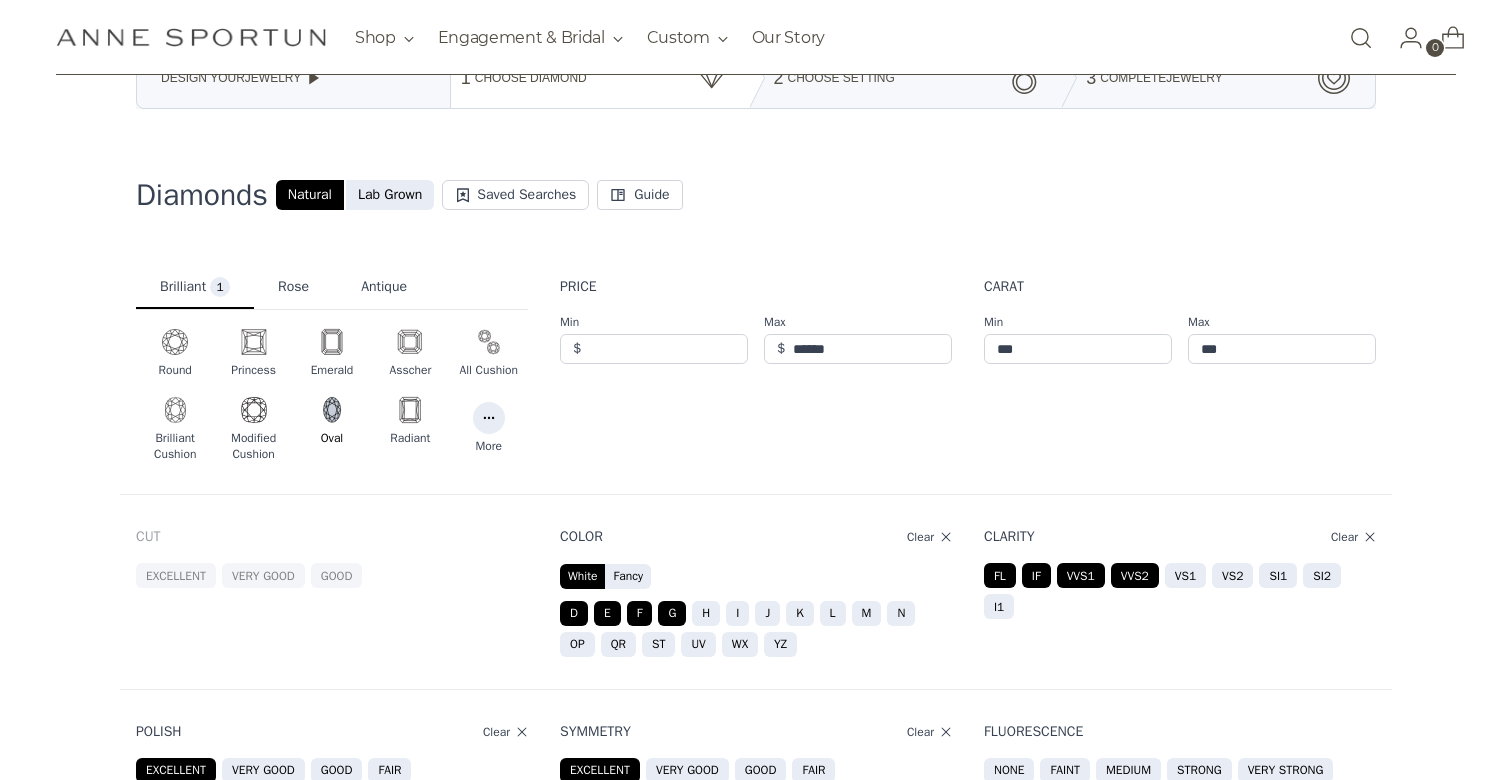 click on "VS1" at bounding box center (706, 613) 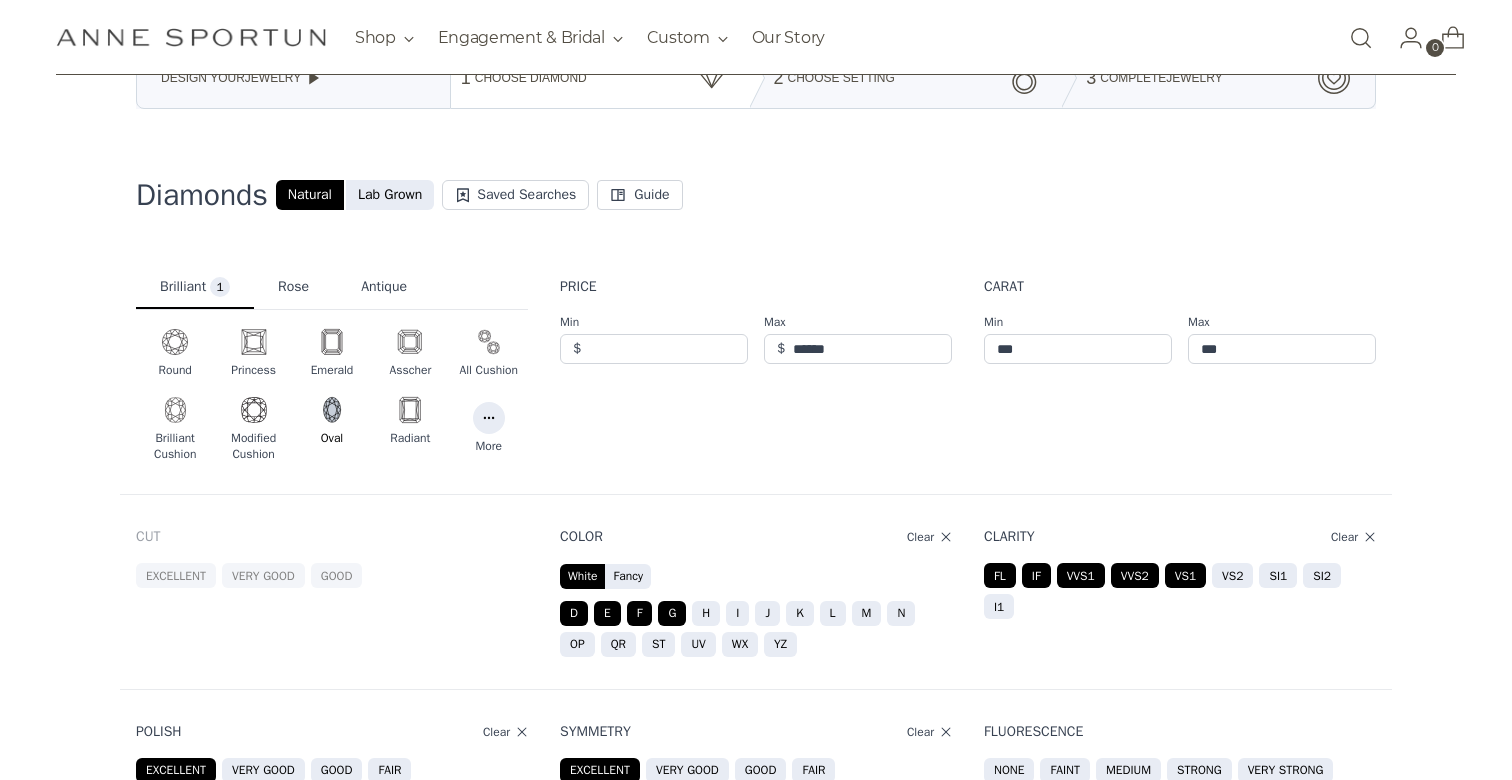 click on "VS2" at bounding box center (737, 613) 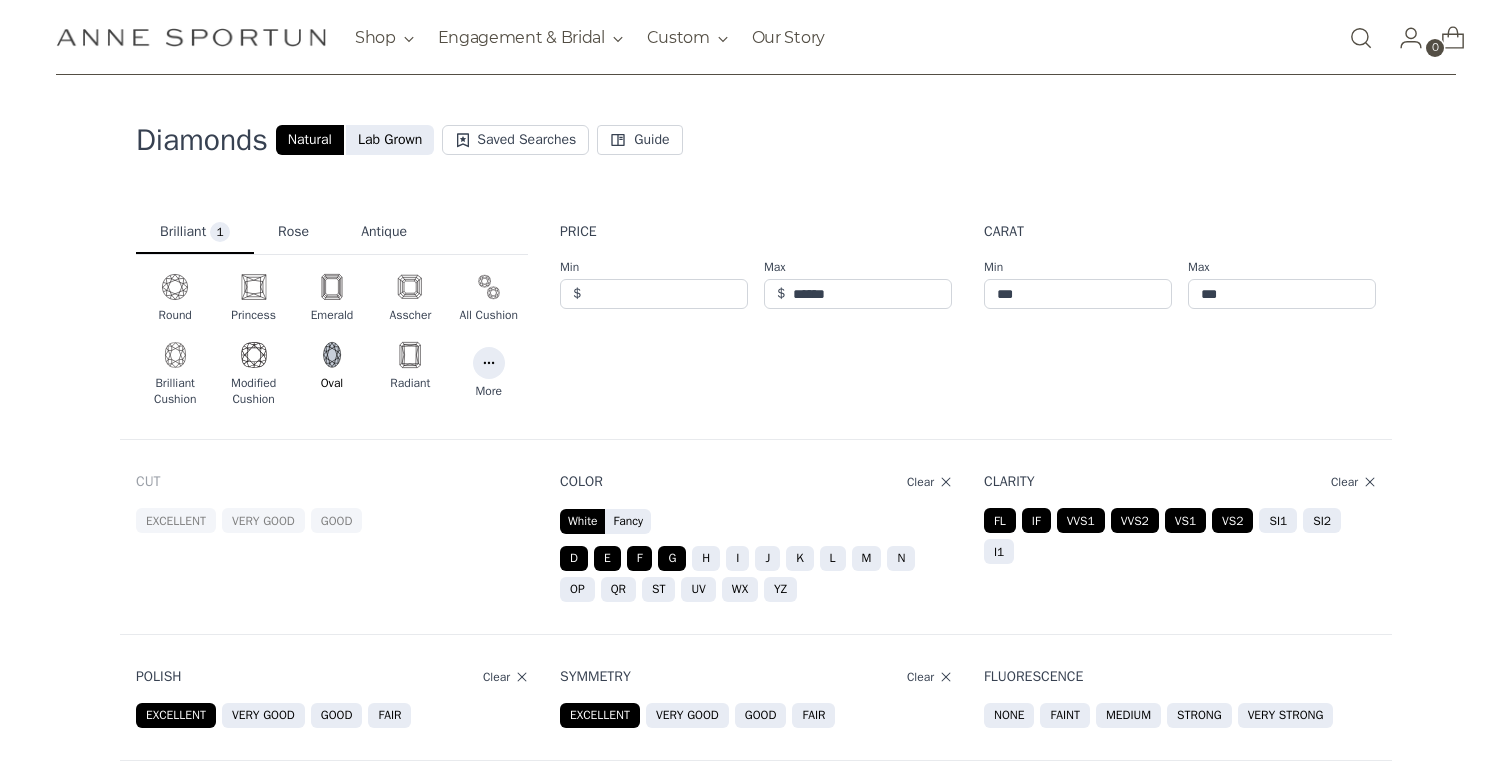 scroll, scrollTop: 174, scrollLeft: 0, axis: vertical 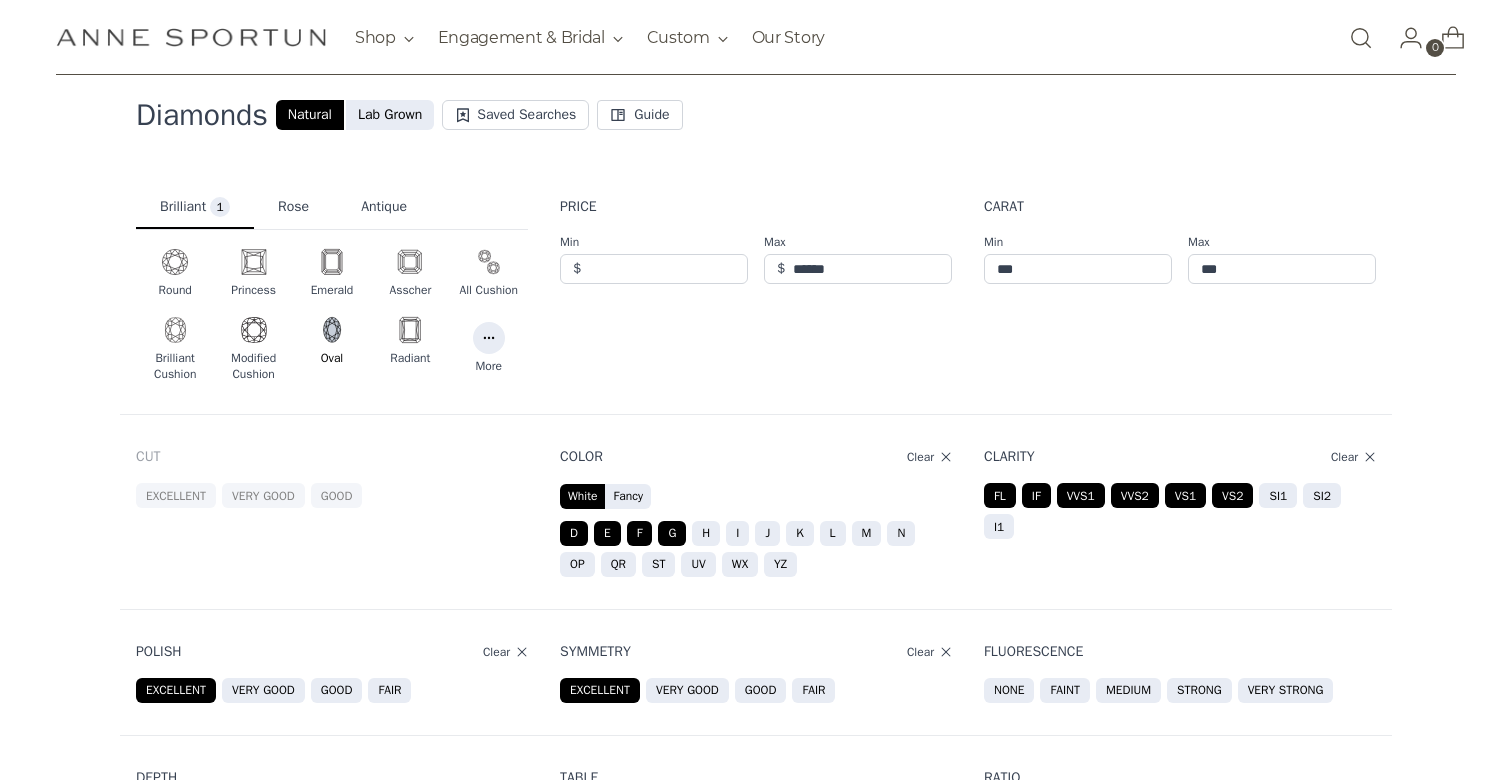 click on "Excellent Very Good Good" at bounding box center [332, 495] 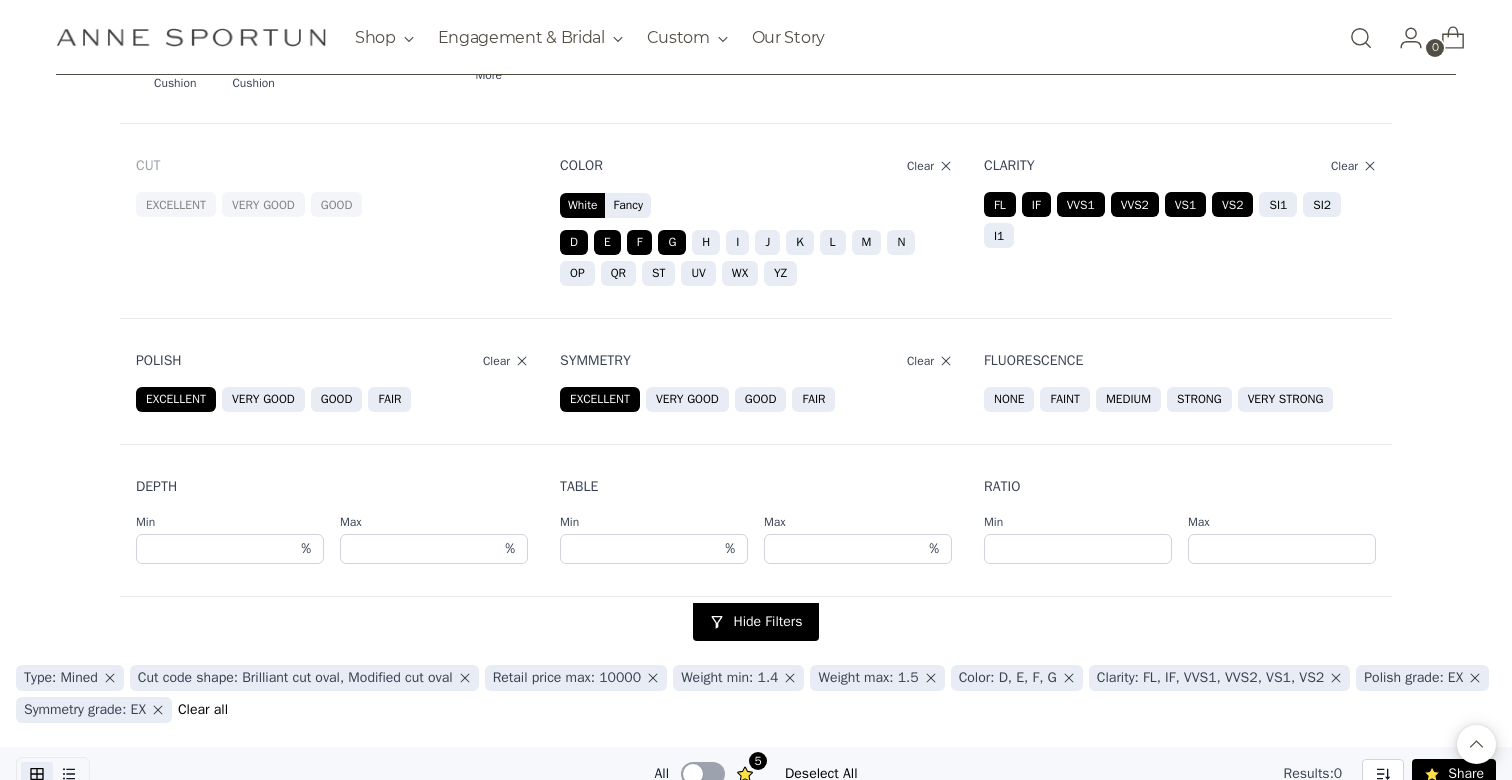 scroll, scrollTop: 336, scrollLeft: 0, axis: vertical 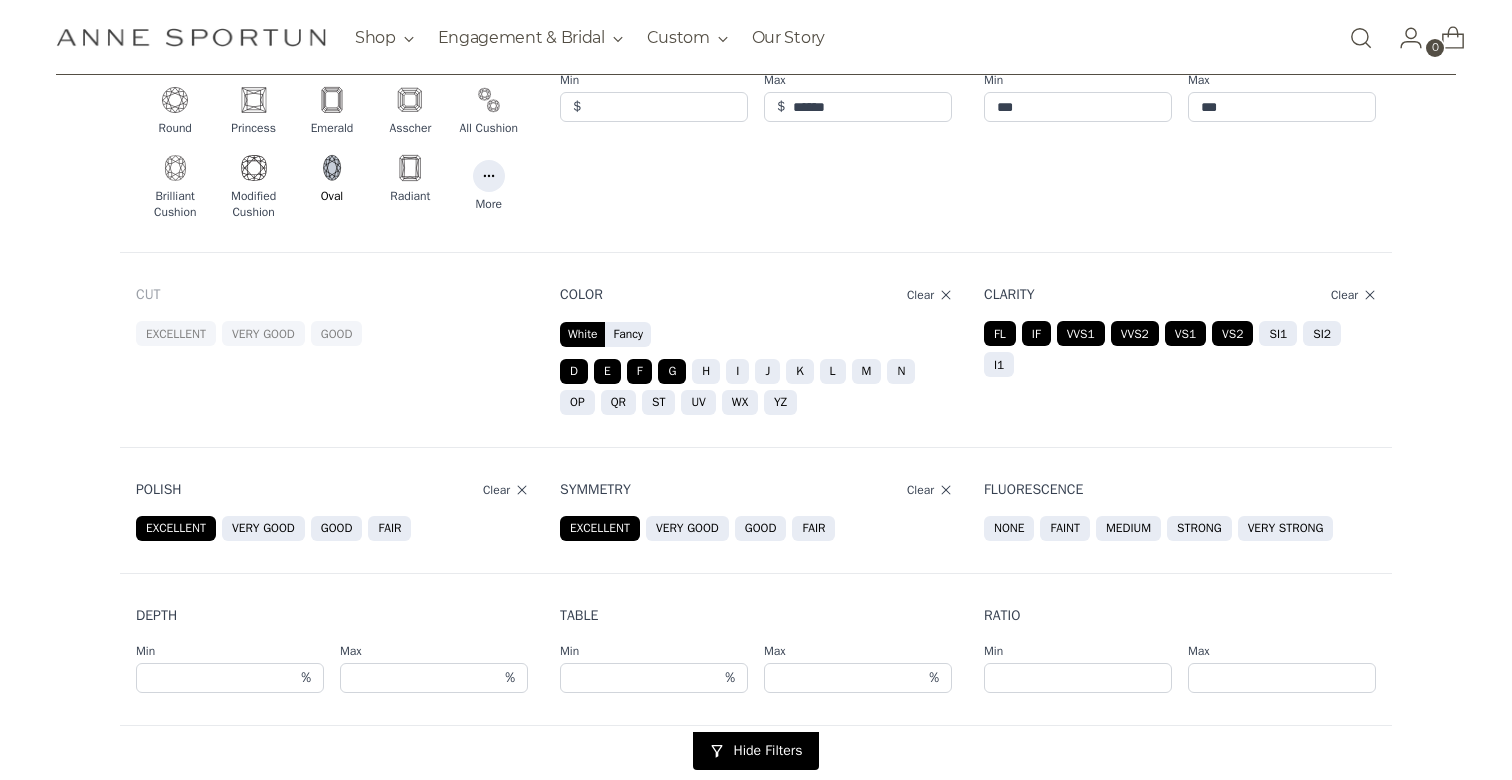click at bounding box center (522, 490) 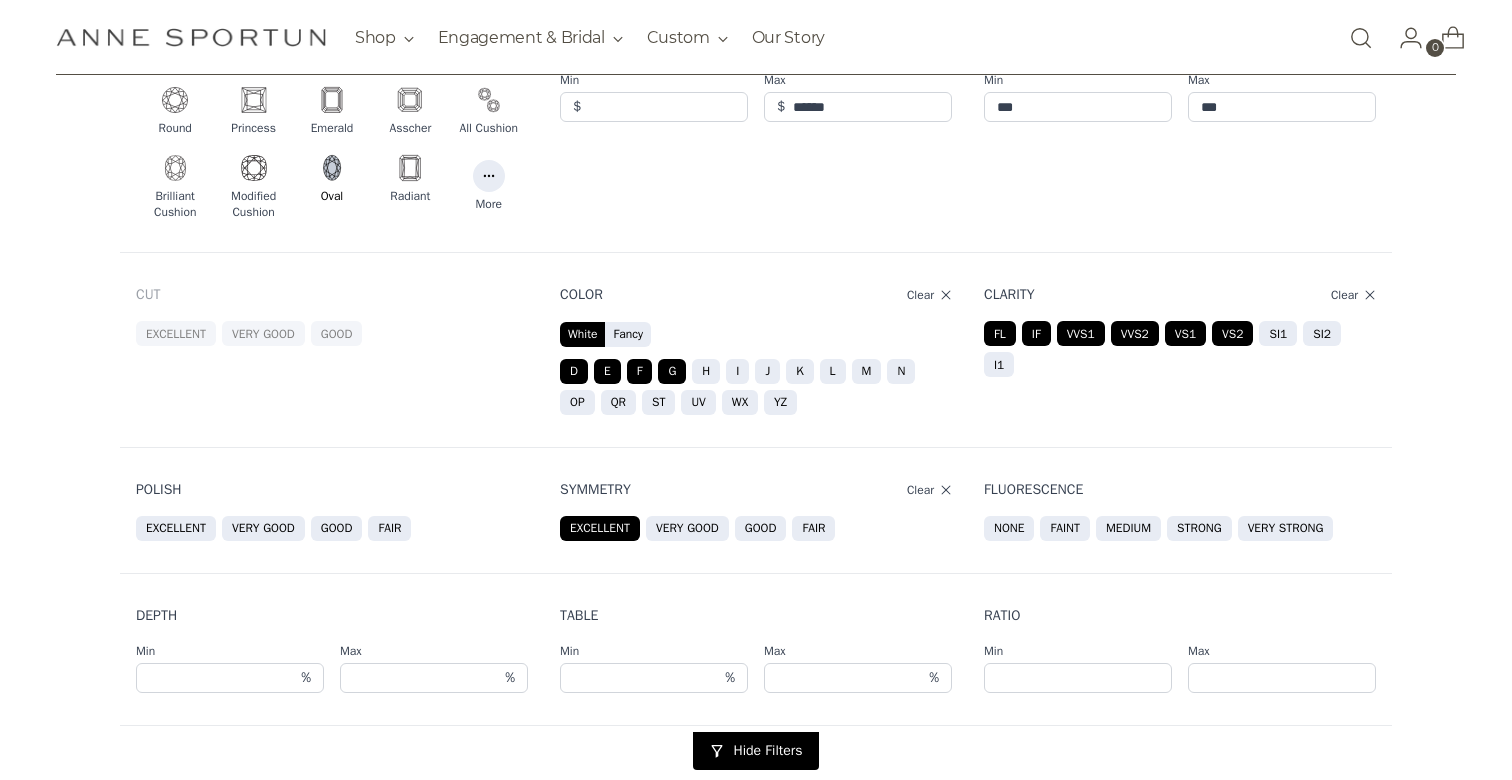 click at bounding box center [946, 490] 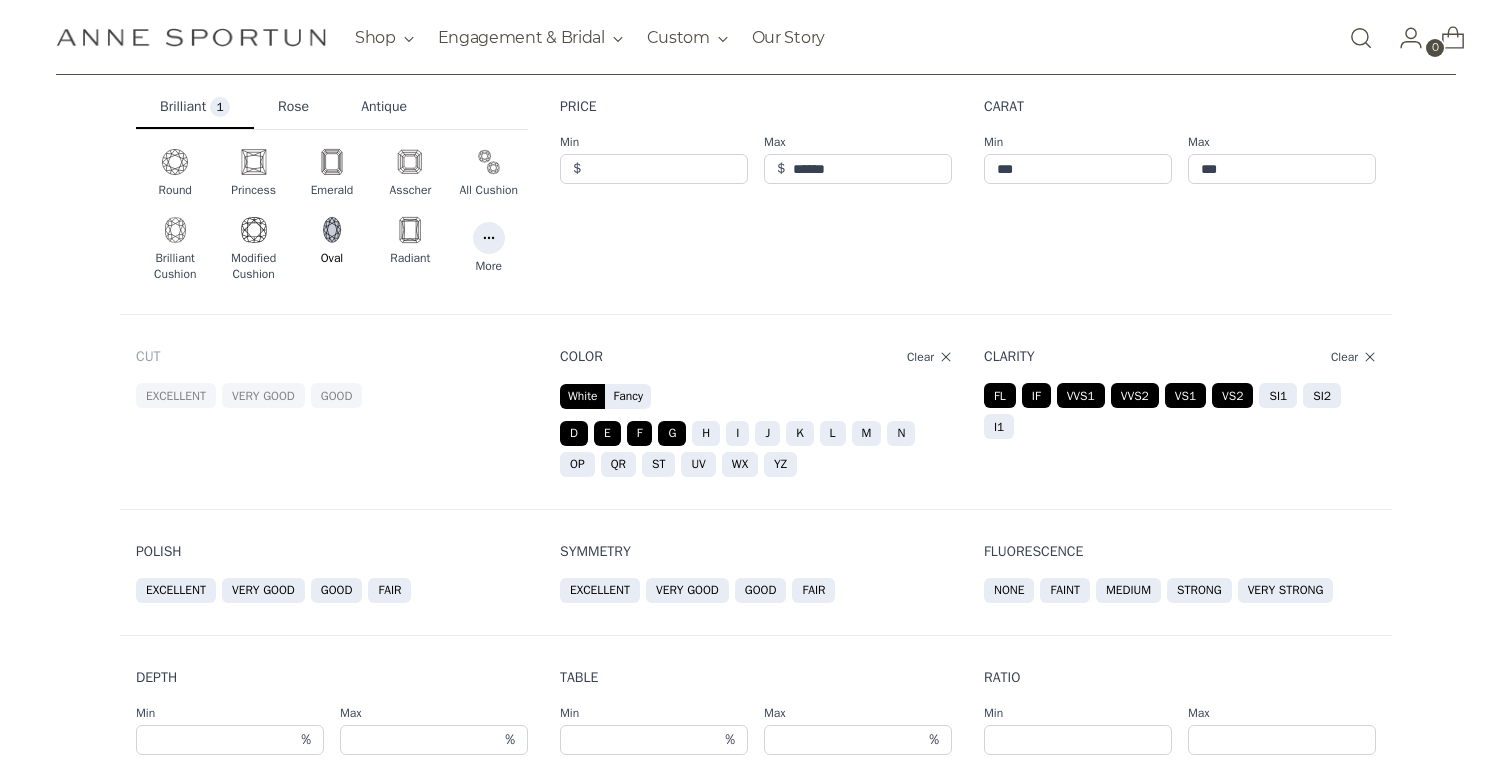 scroll, scrollTop: 271, scrollLeft: 0, axis: vertical 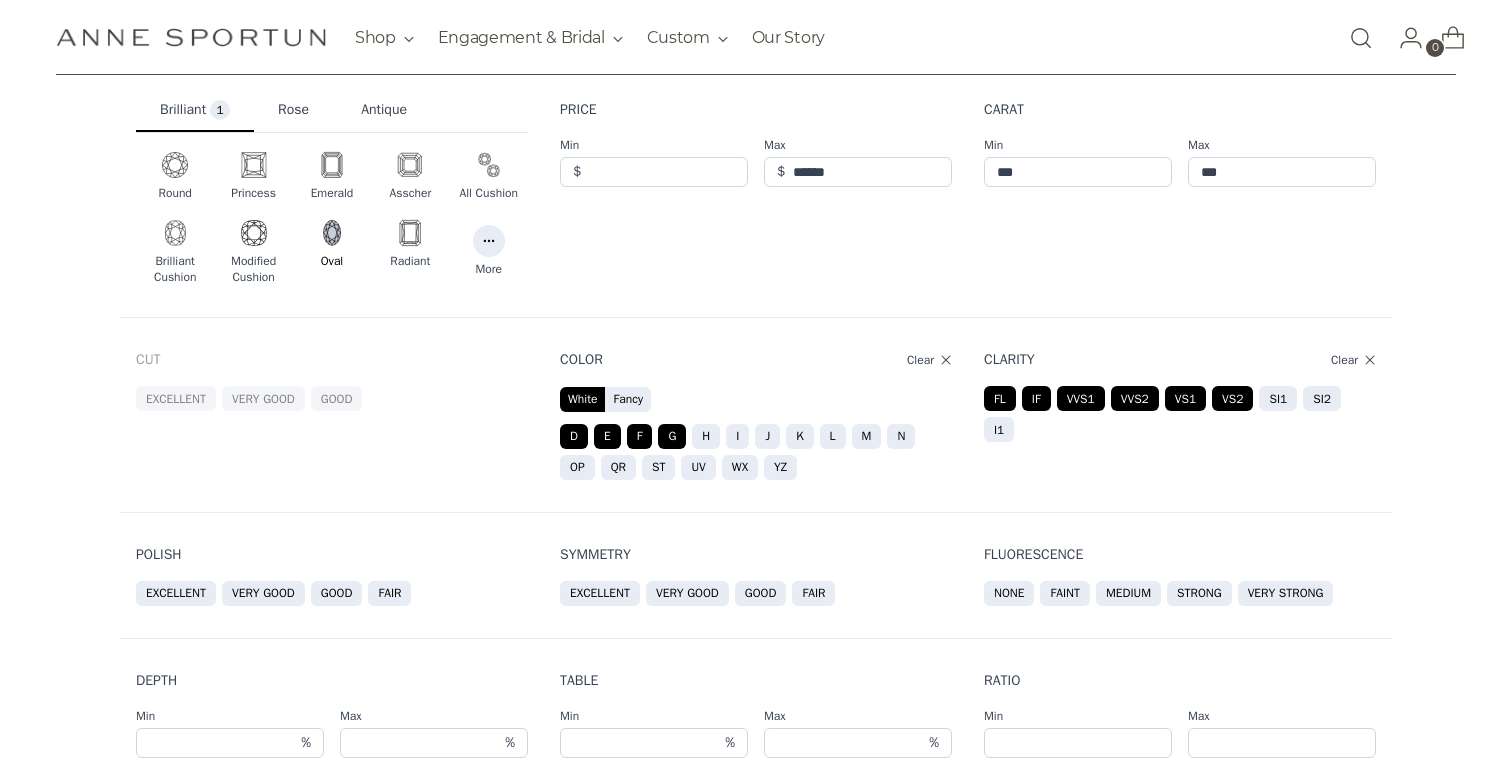 click on "H" at bounding box center (706, 436) 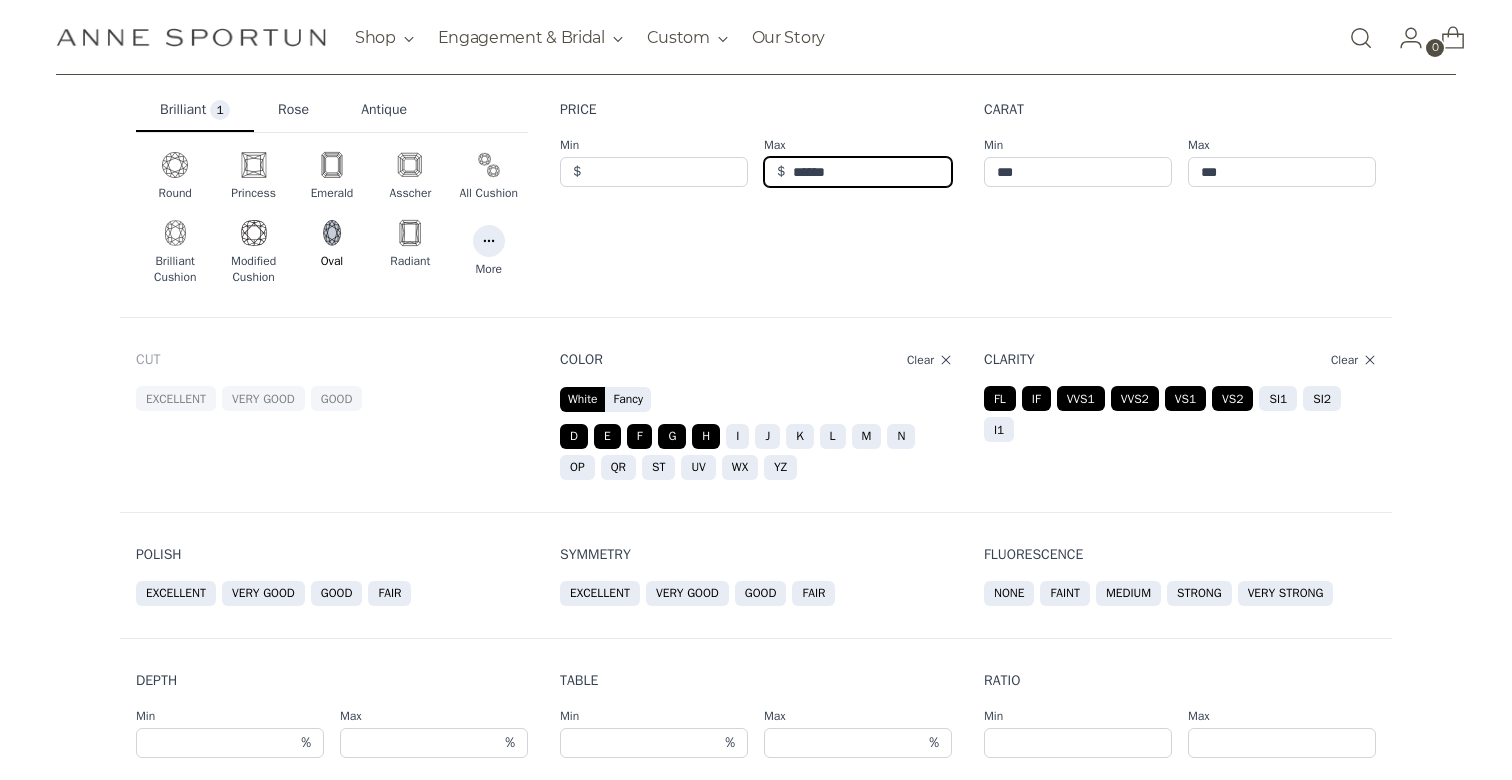drag, startPoint x: 890, startPoint y: 174, endPoint x: 749, endPoint y: 172, distance: 141.01419 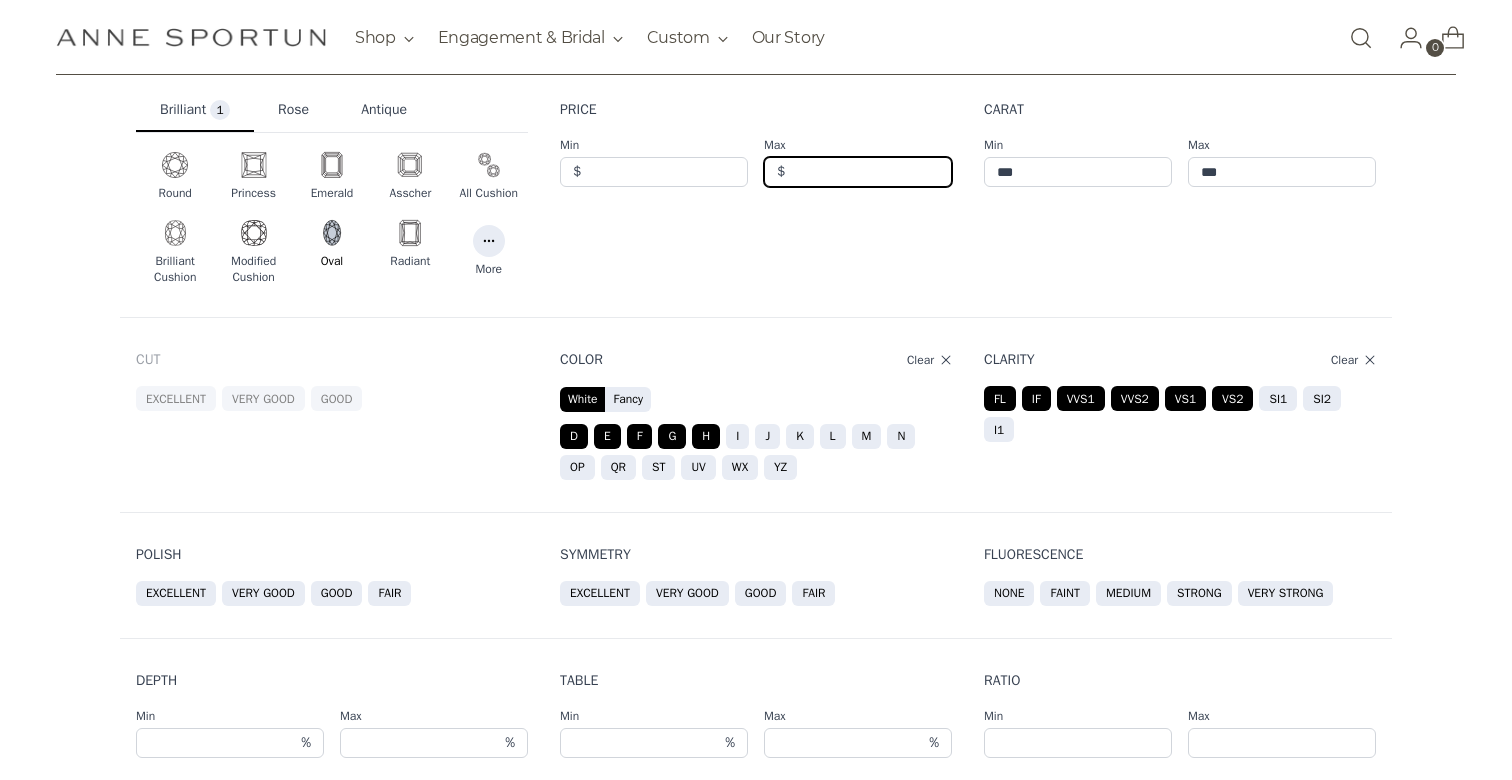 type 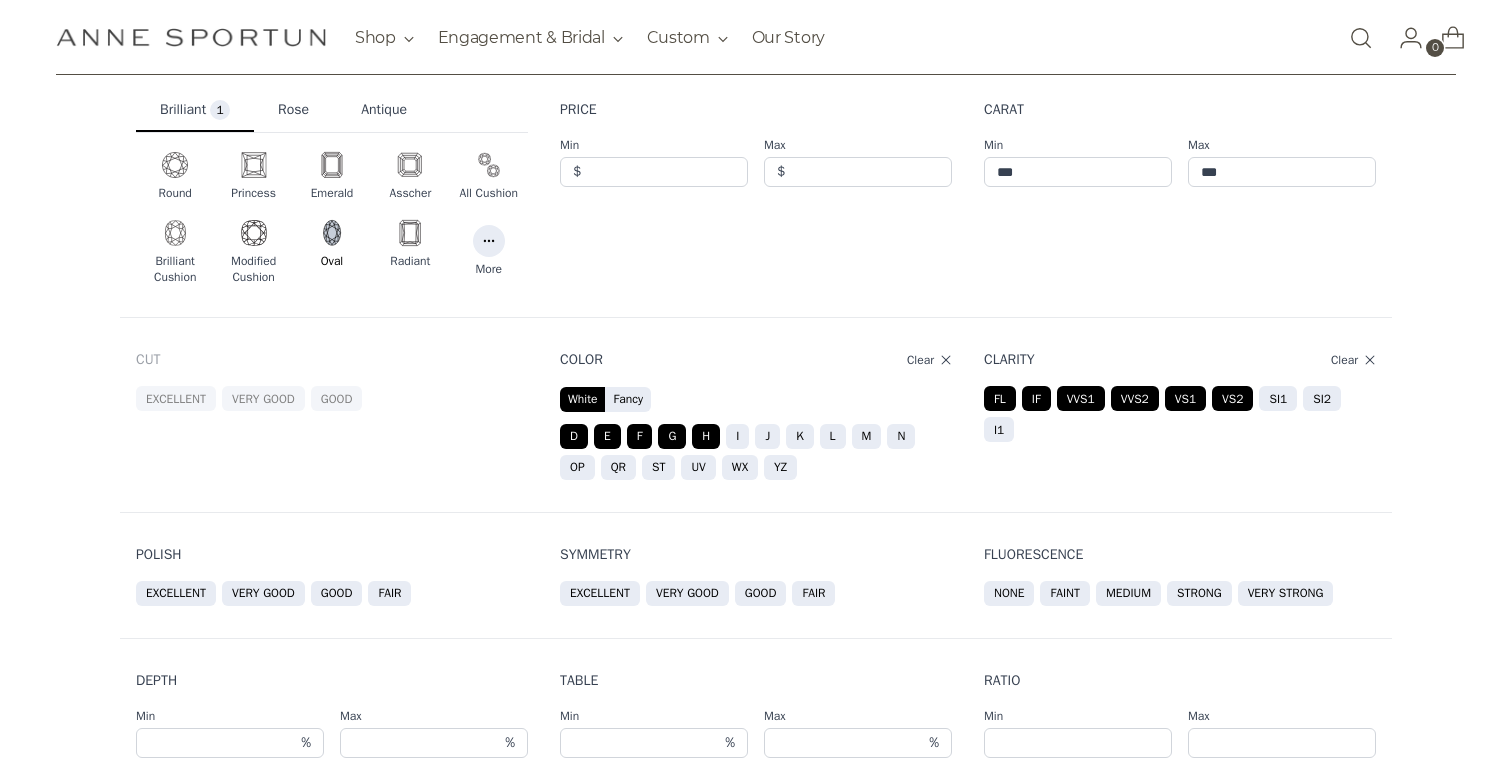 click on "Price Min $[PRICE] Max $[PRICE]" at bounding box center [756, 193] 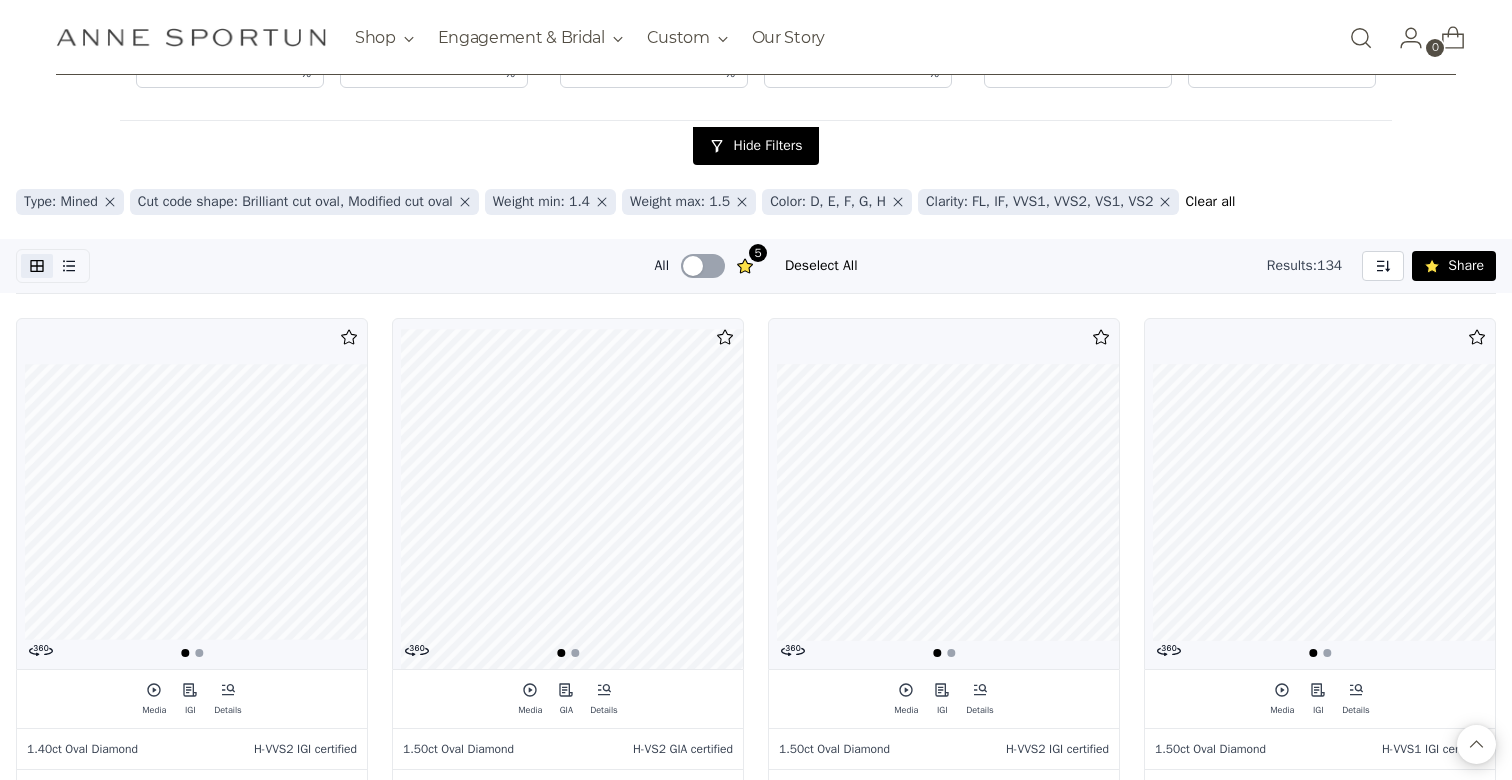 scroll, scrollTop: 695, scrollLeft: 0, axis: vertical 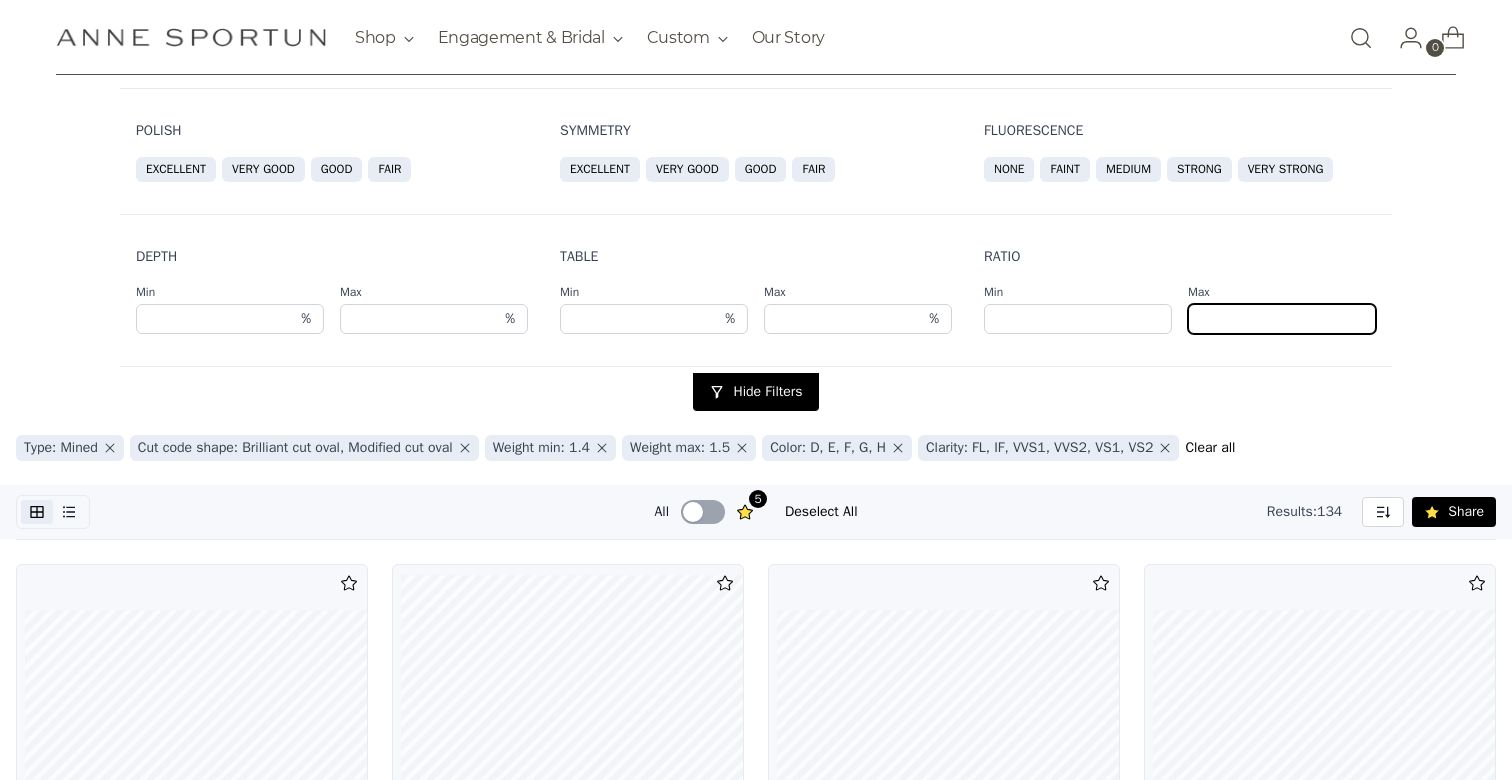 click at bounding box center [1078, 319] 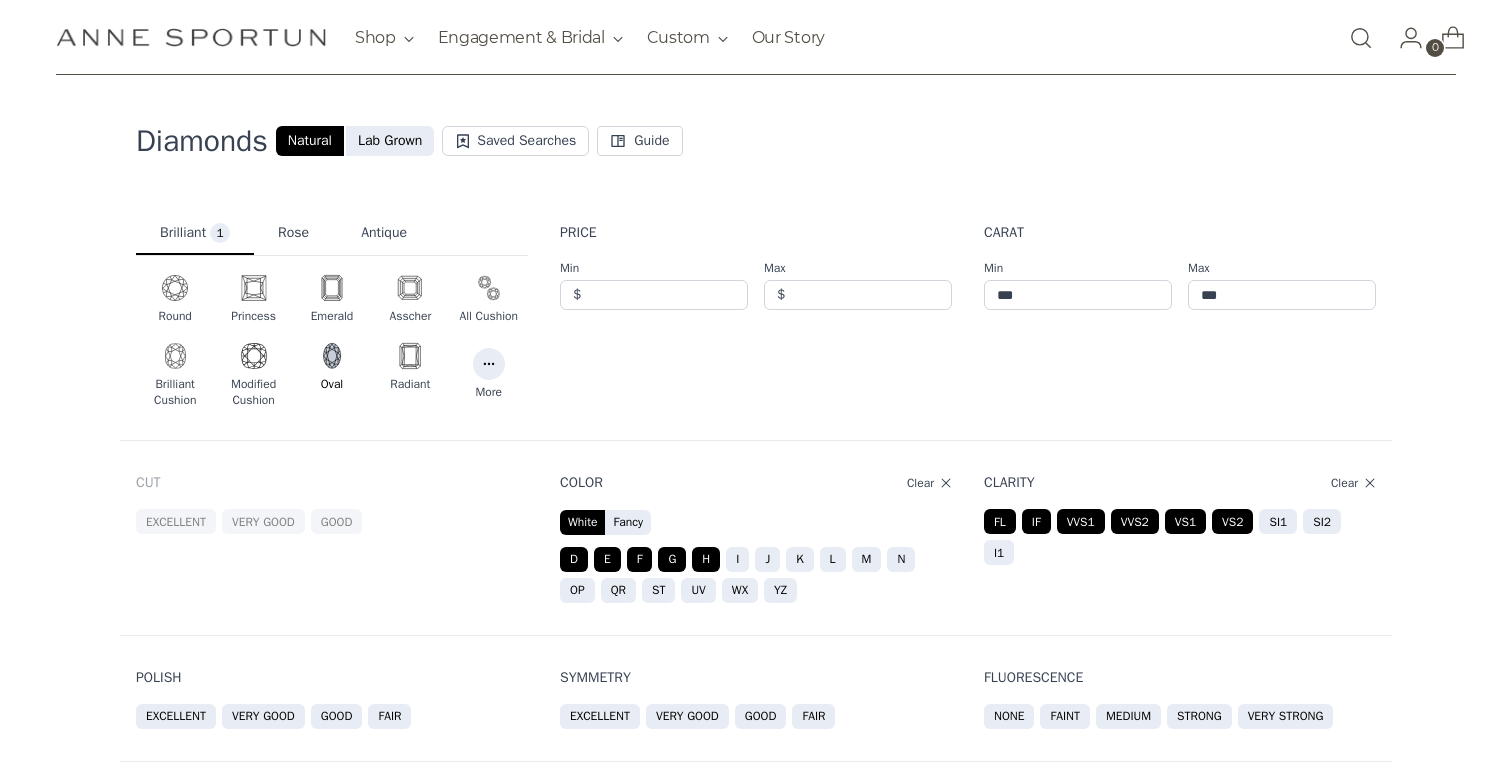 scroll, scrollTop: 68, scrollLeft: 0, axis: vertical 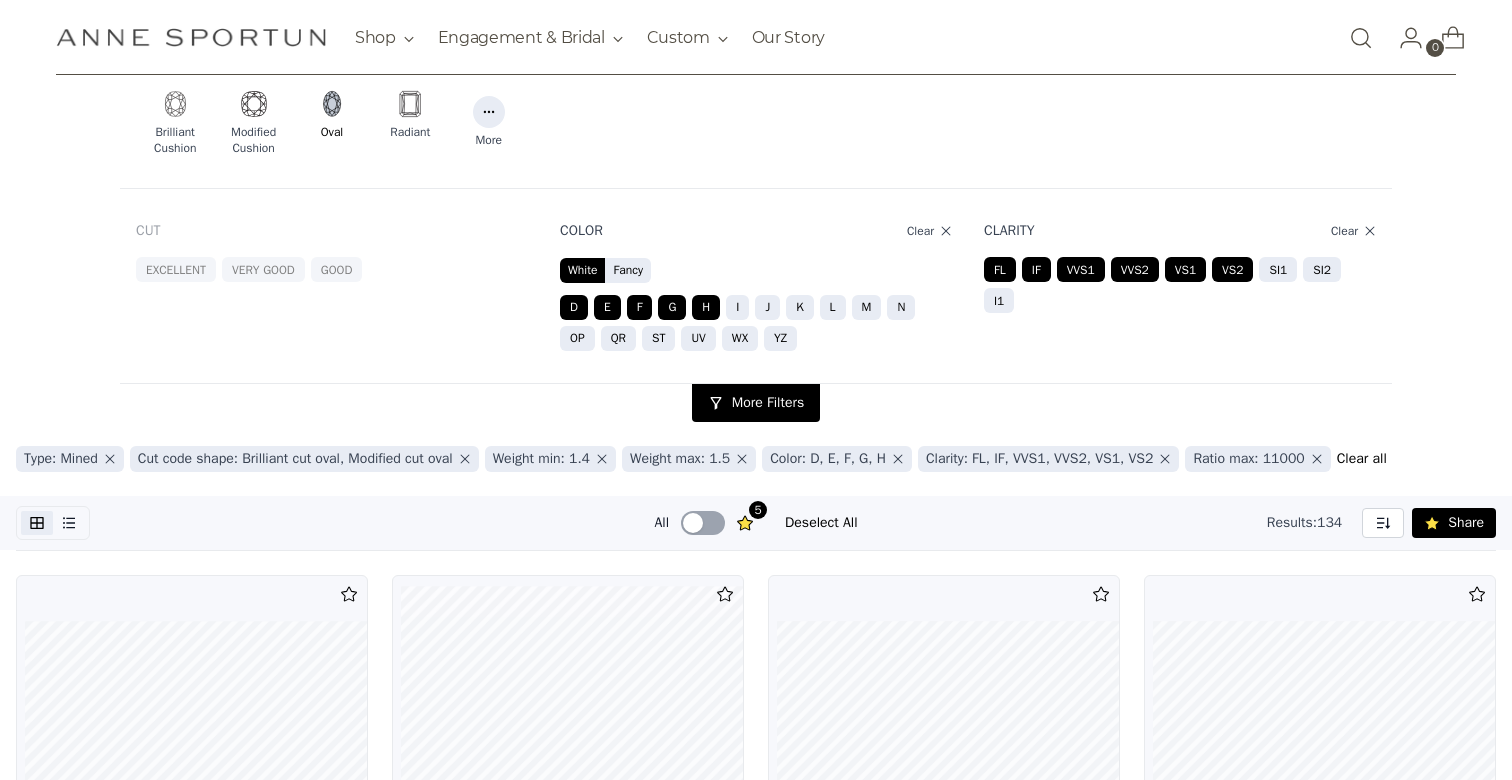 click on "SI1" at bounding box center (767, 307) 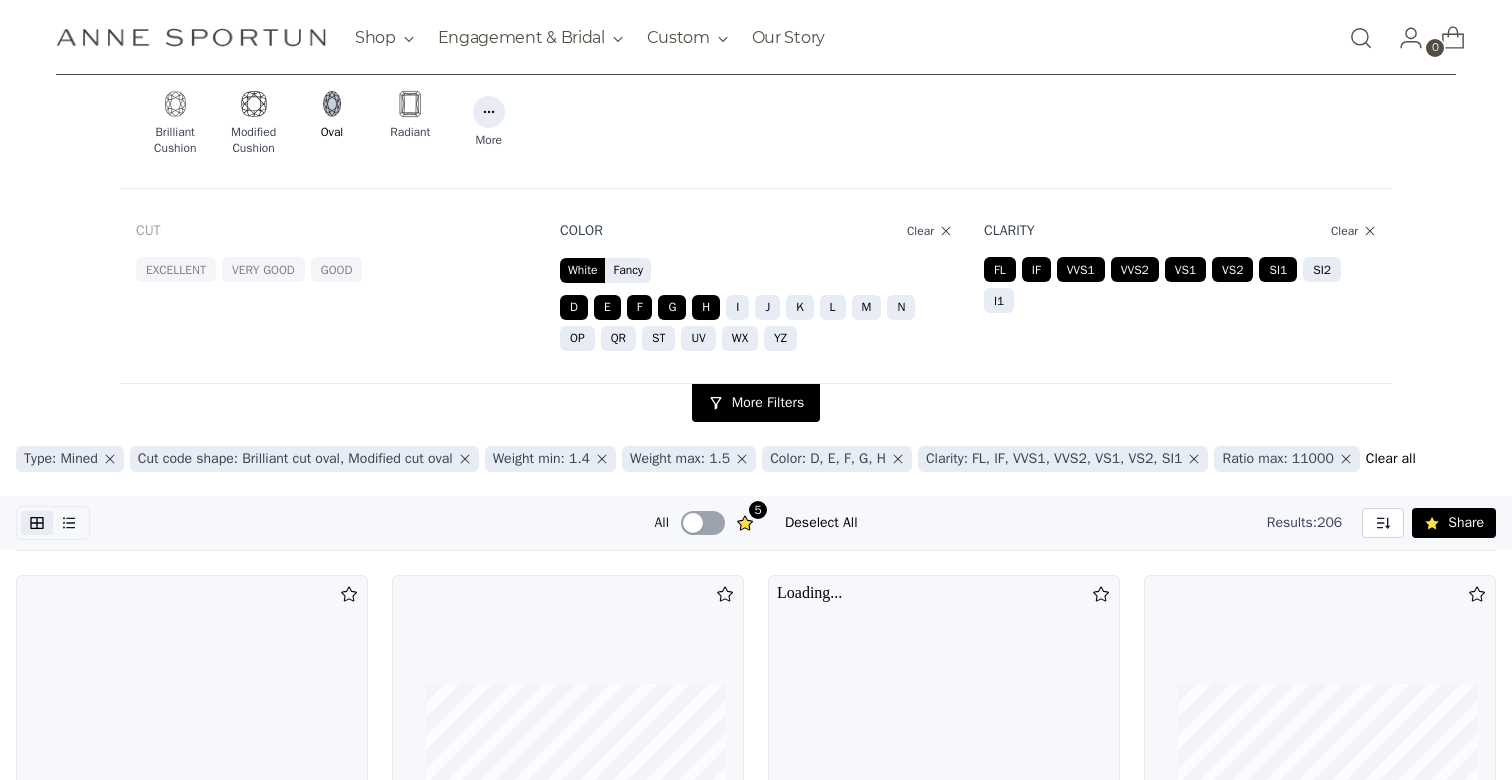 scroll, scrollTop: 0, scrollLeft: 0, axis: both 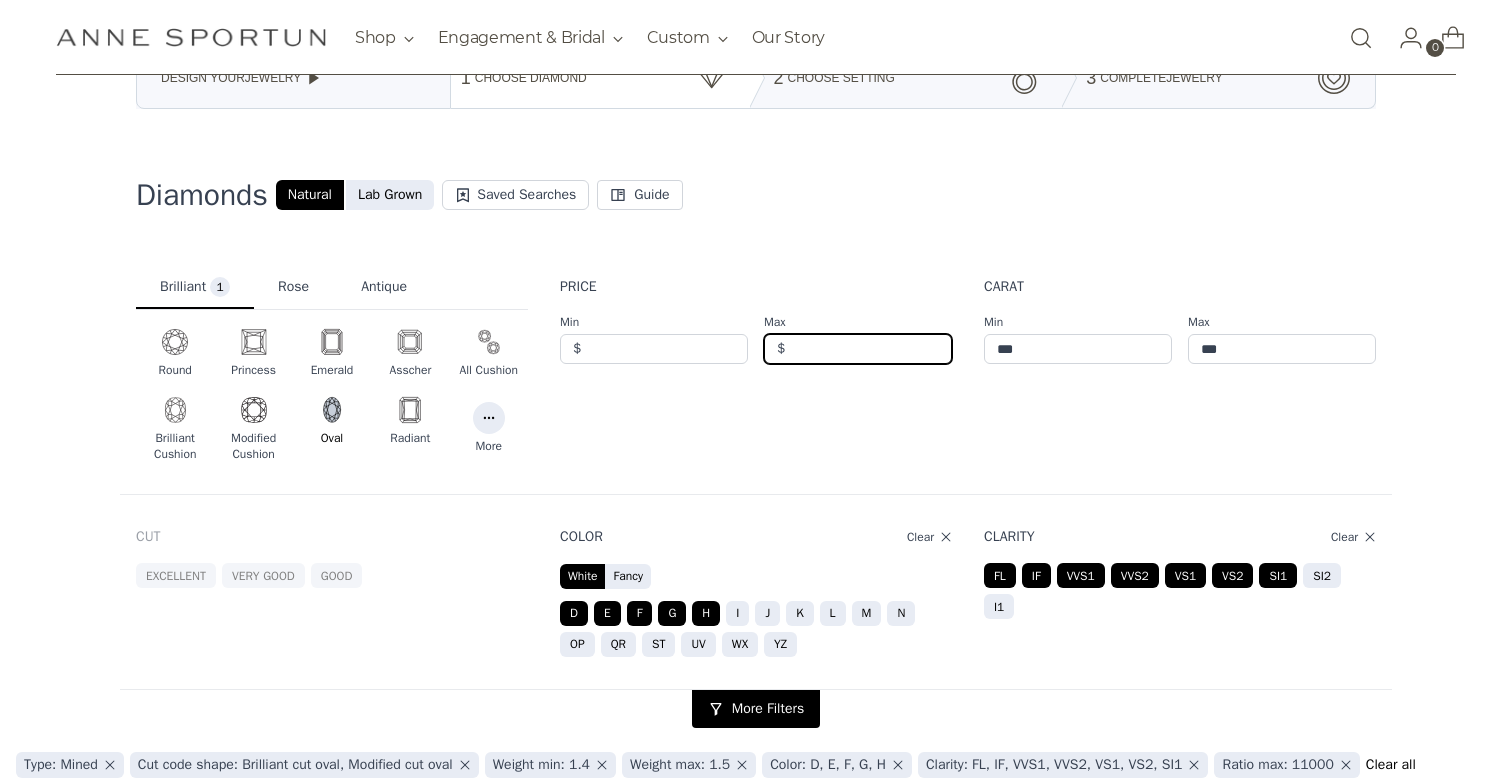 click at bounding box center [668, 349] 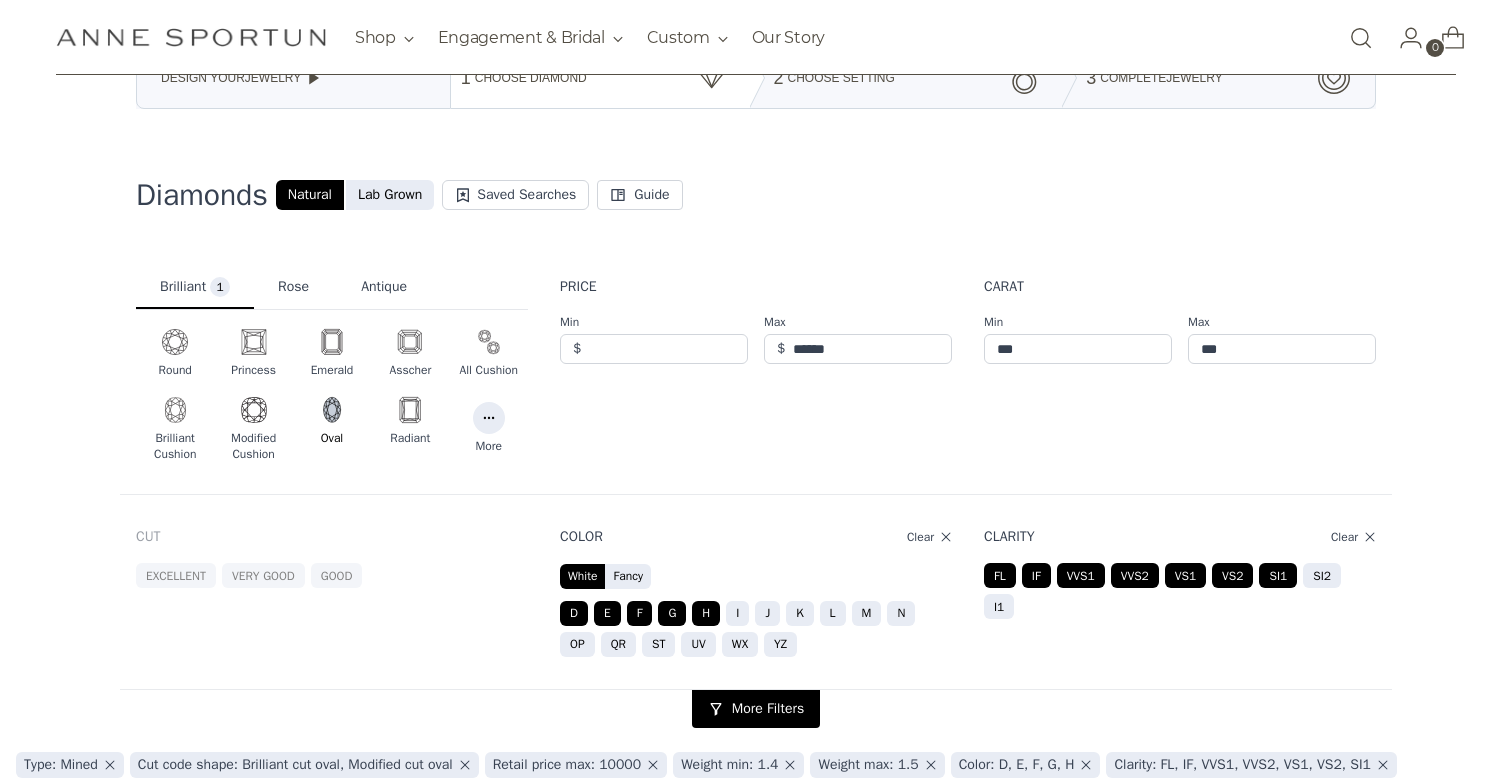 click on "Clarity Clear FL IF VVS1 VVS2 VS1 VS2 SI1 SI2 I1" at bounding box center (1180, 592) 